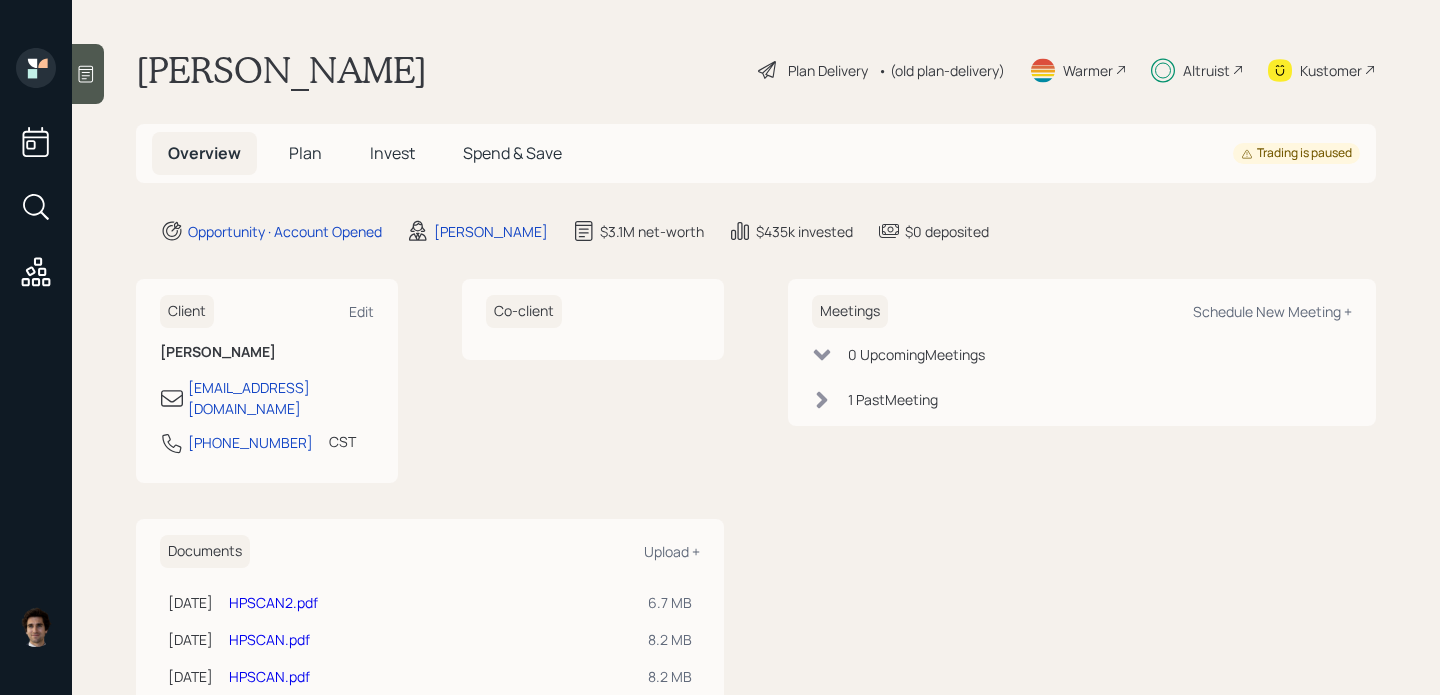 scroll, scrollTop: 0, scrollLeft: 0, axis: both 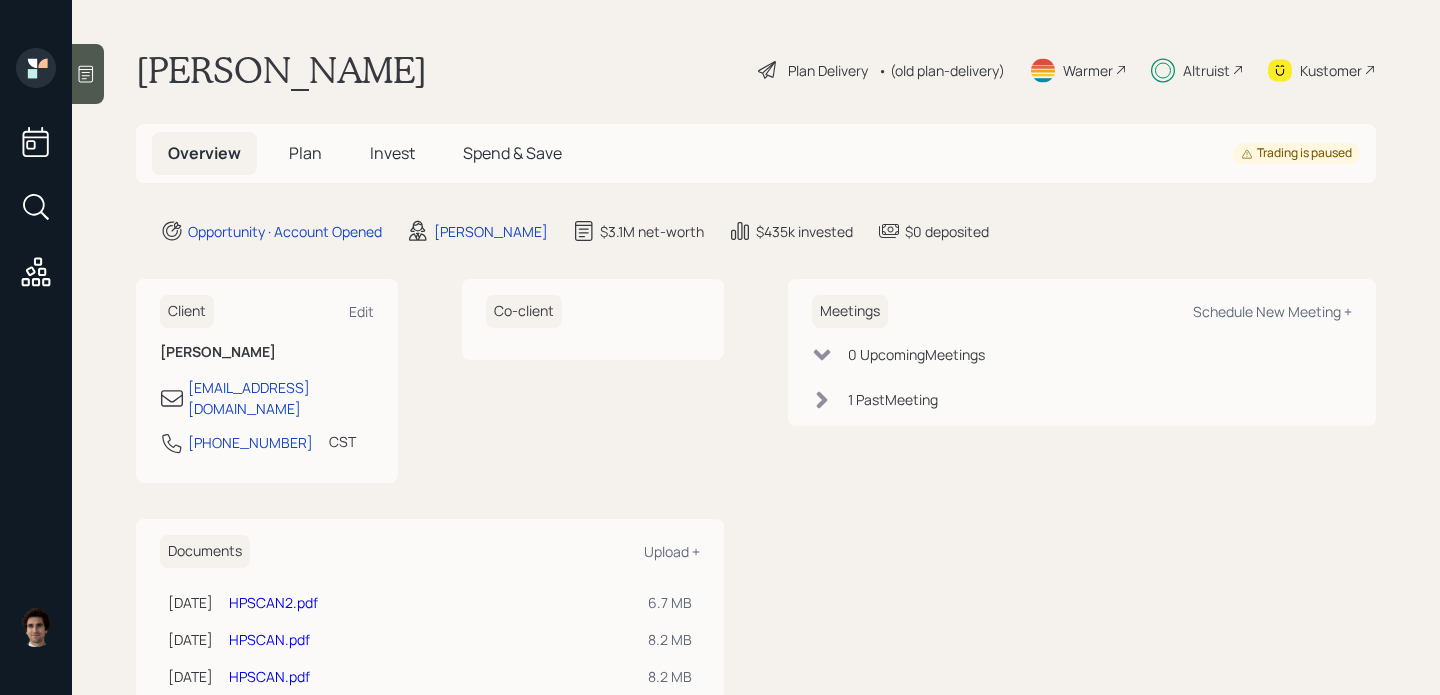 click on "Plan Delivery • (old plan-delivery)" at bounding box center (881, 70) 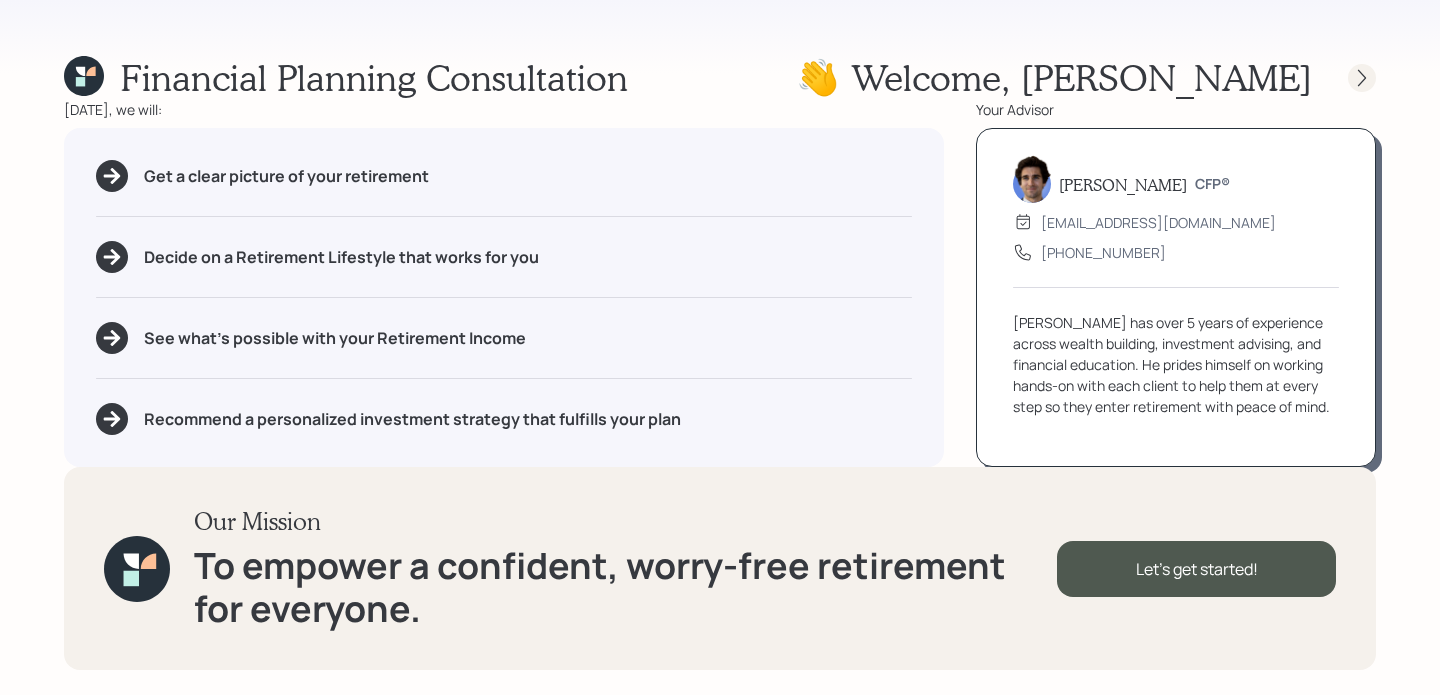 click at bounding box center [1362, 78] 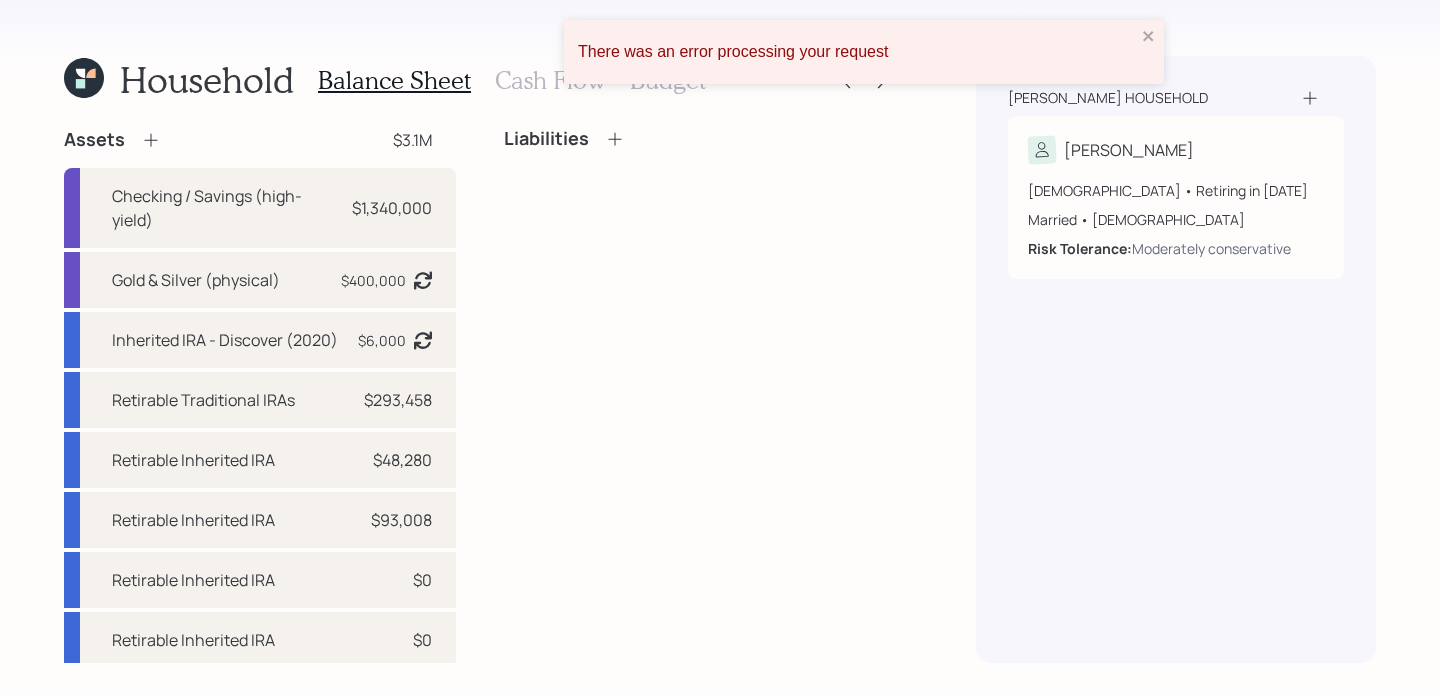 click on "There was an error processing your request" at bounding box center (864, 52) 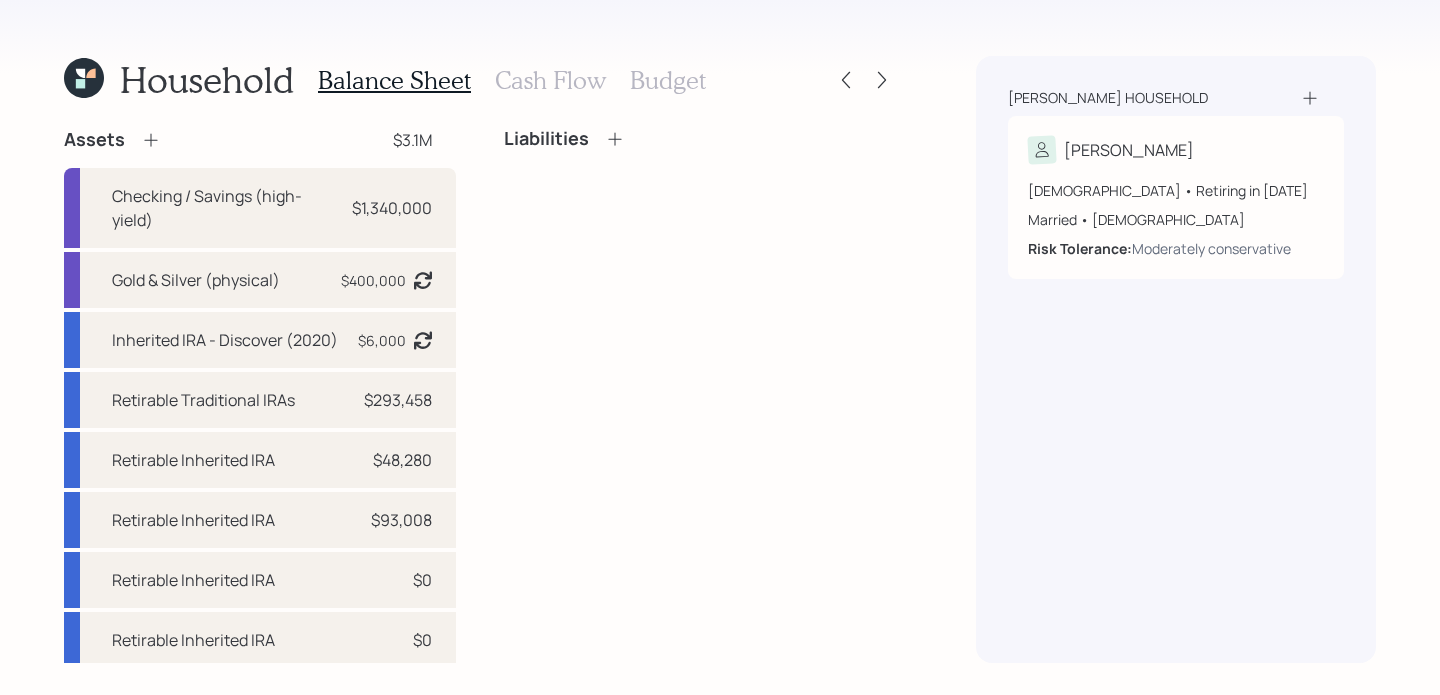 click on "Household Balance Sheet Cash Flow Budget" at bounding box center [480, 80] 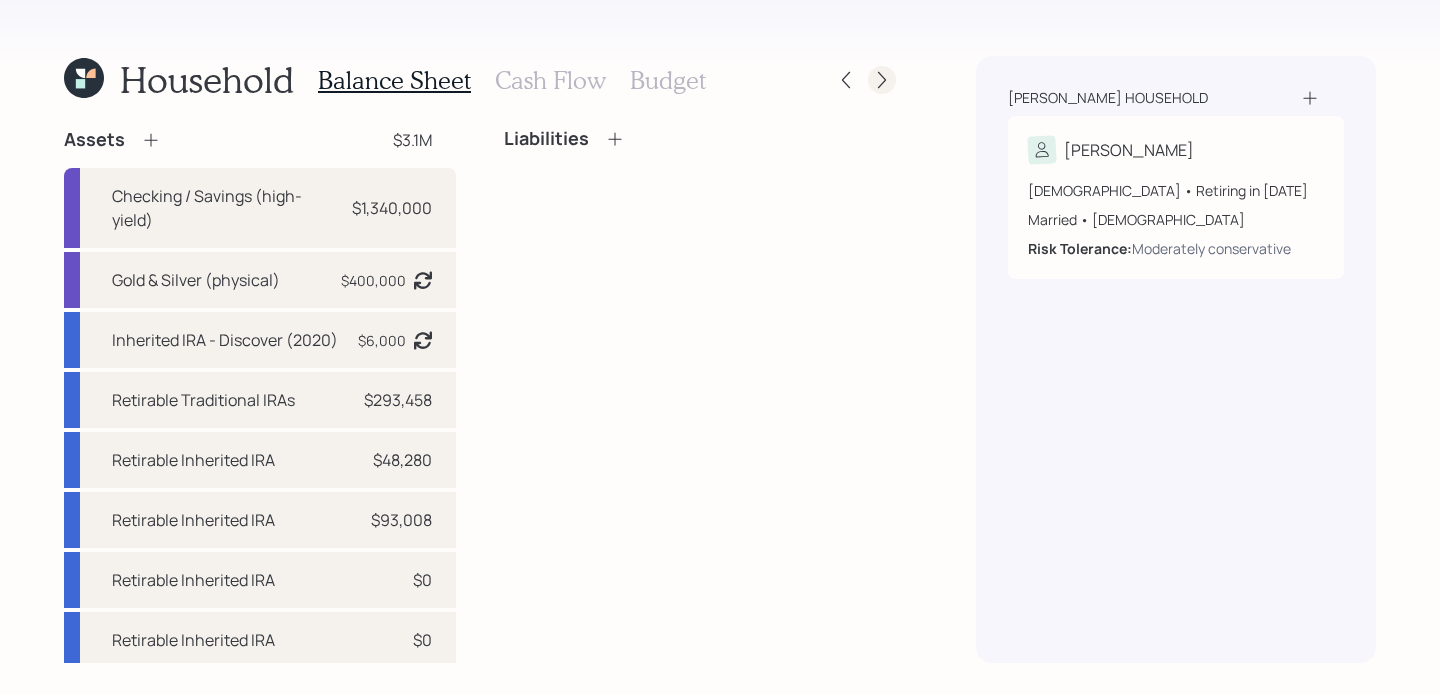 click 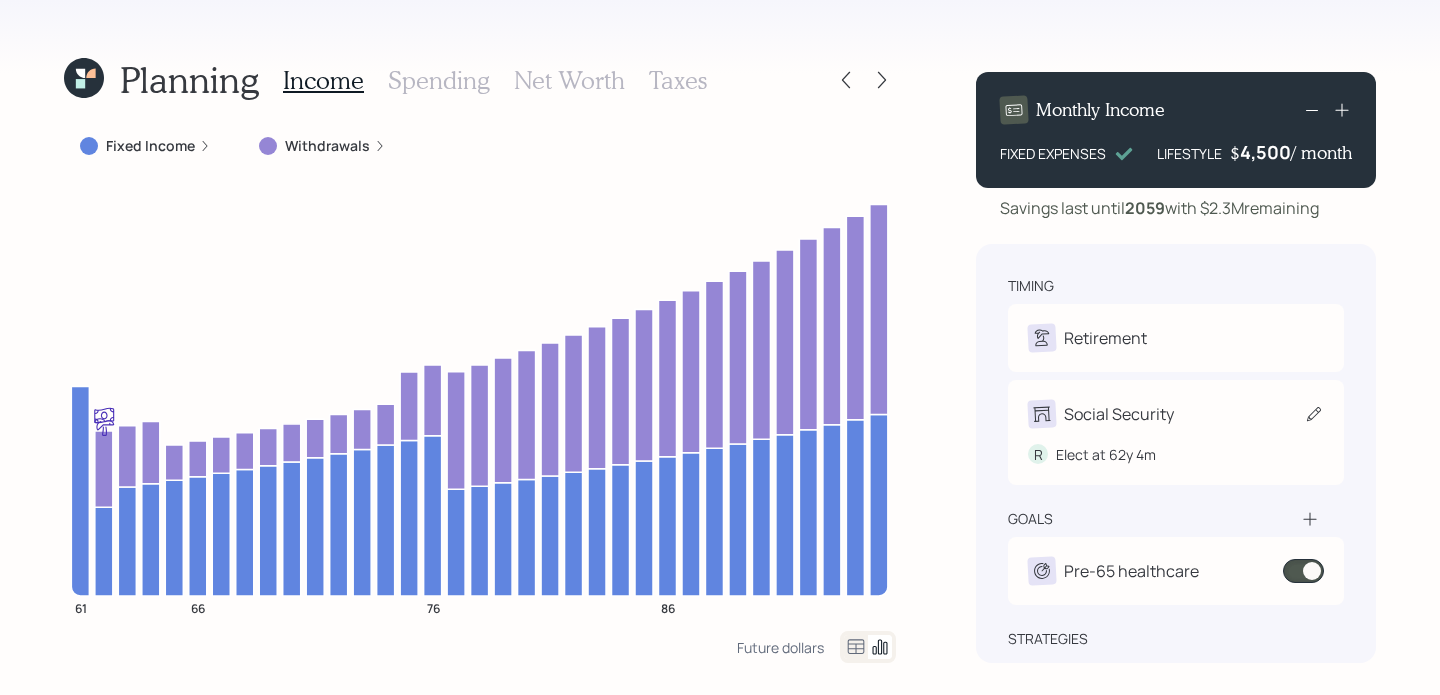 click on "Social Security" at bounding box center [1176, 414] 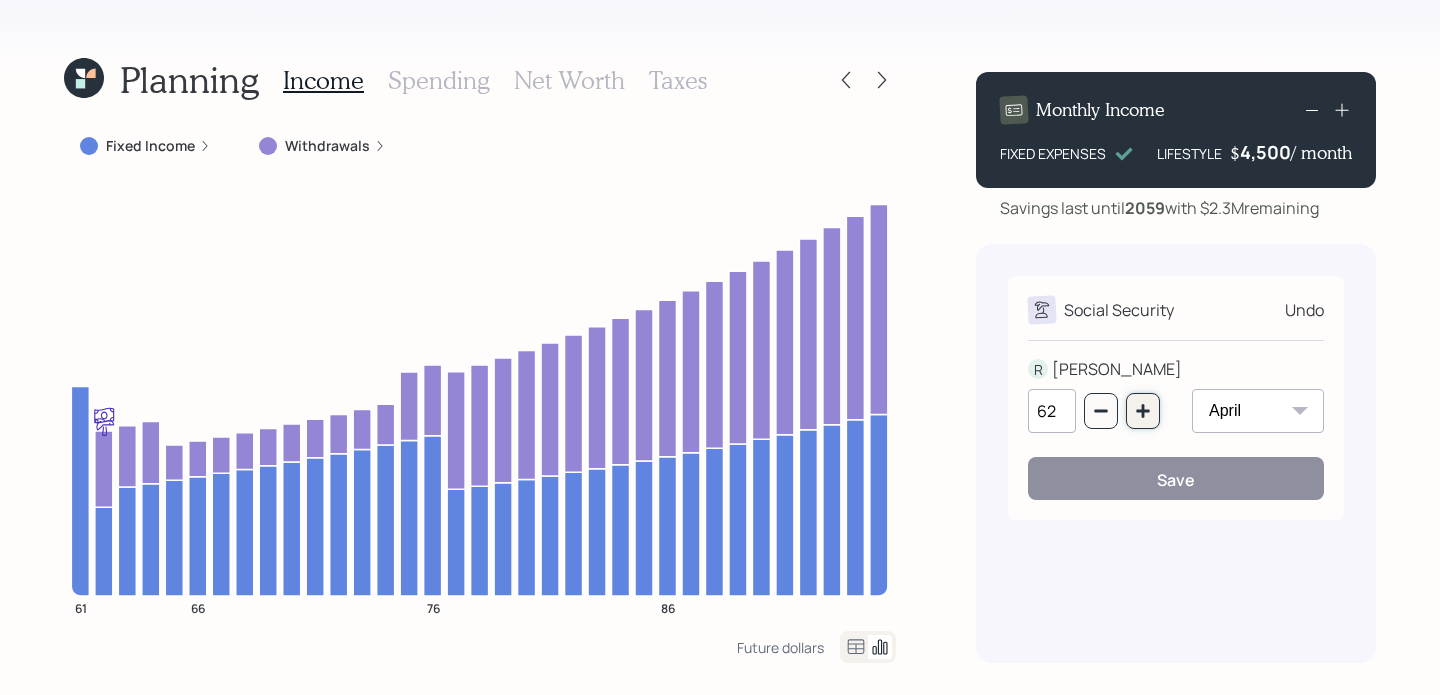 click at bounding box center [1143, 411] 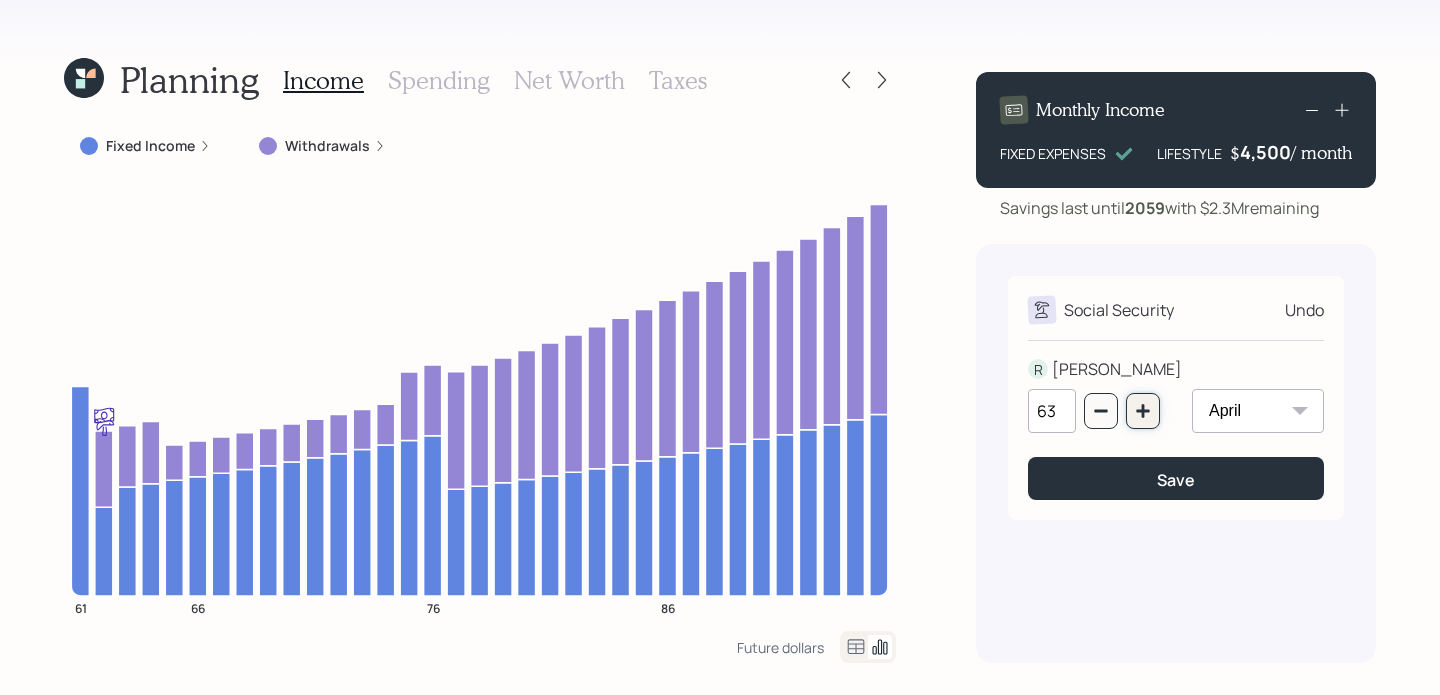 click at bounding box center (1143, 411) 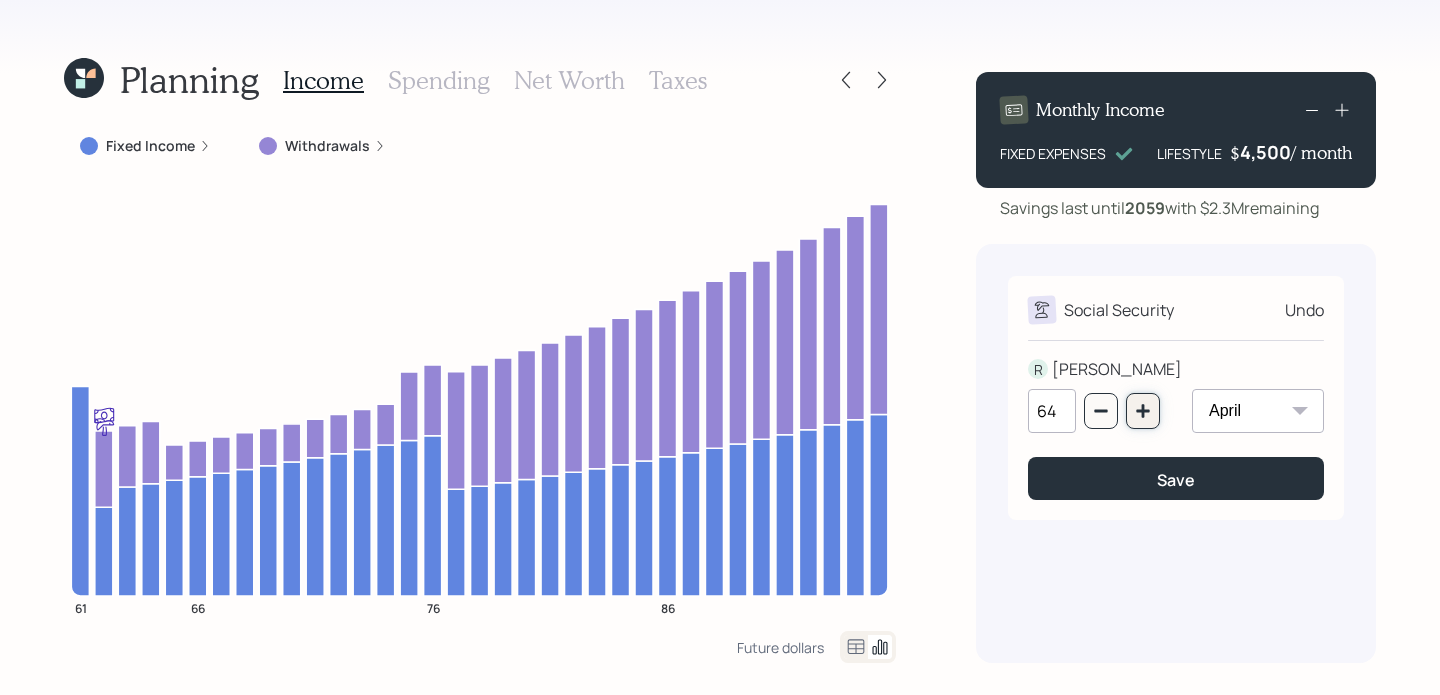 click at bounding box center [1143, 411] 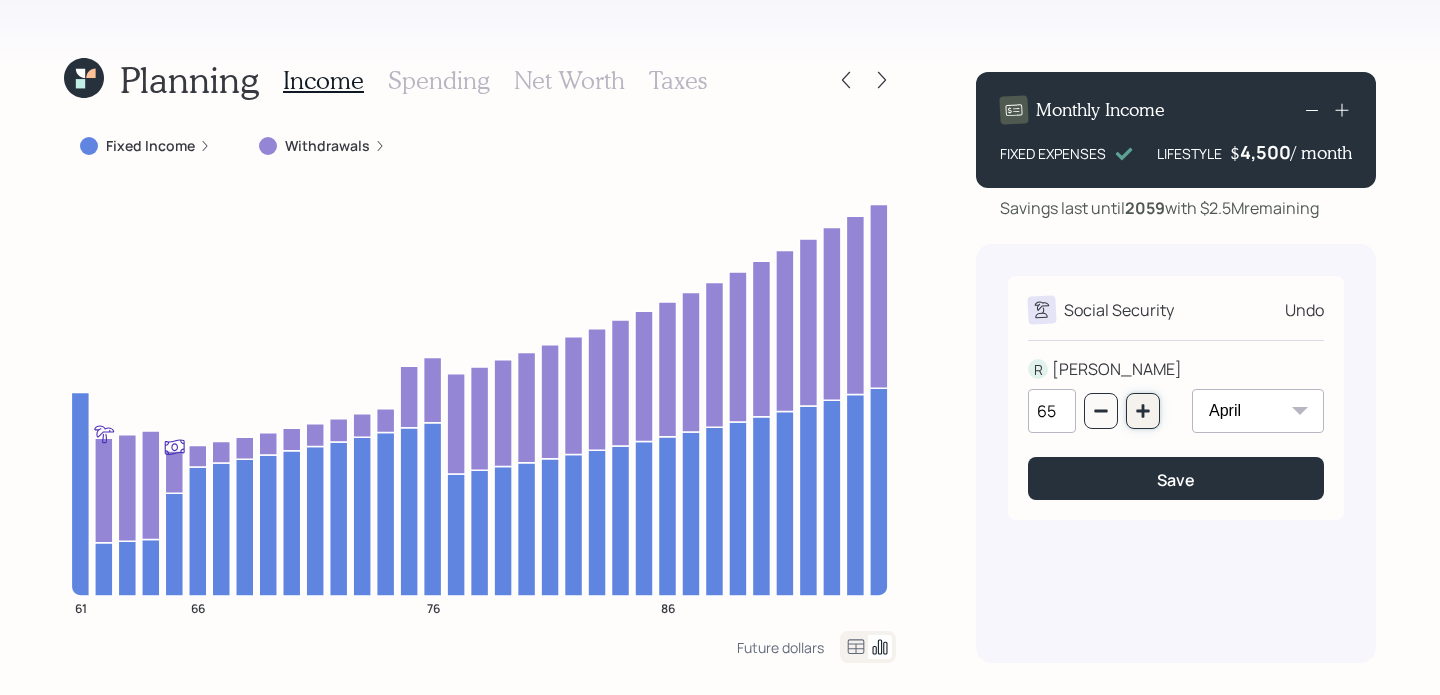 click at bounding box center [1143, 411] 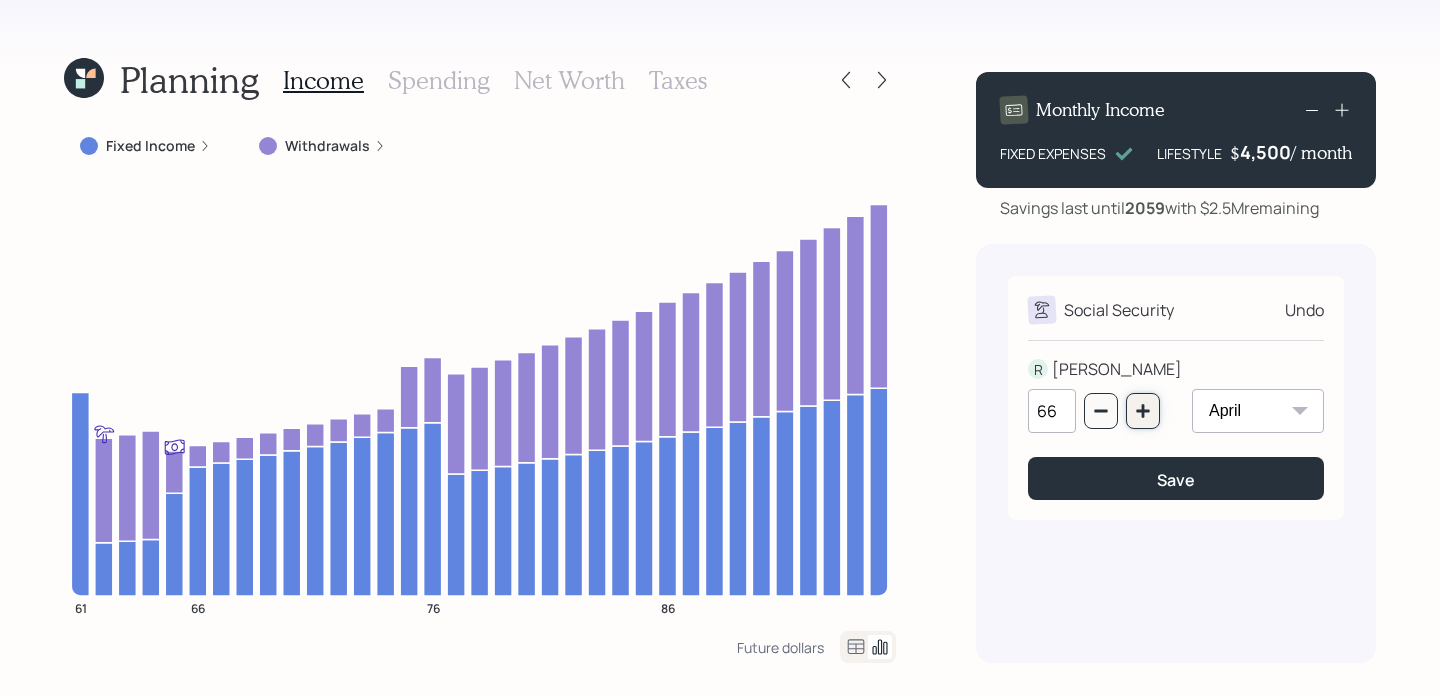 click at bounding box center (1143, 411) 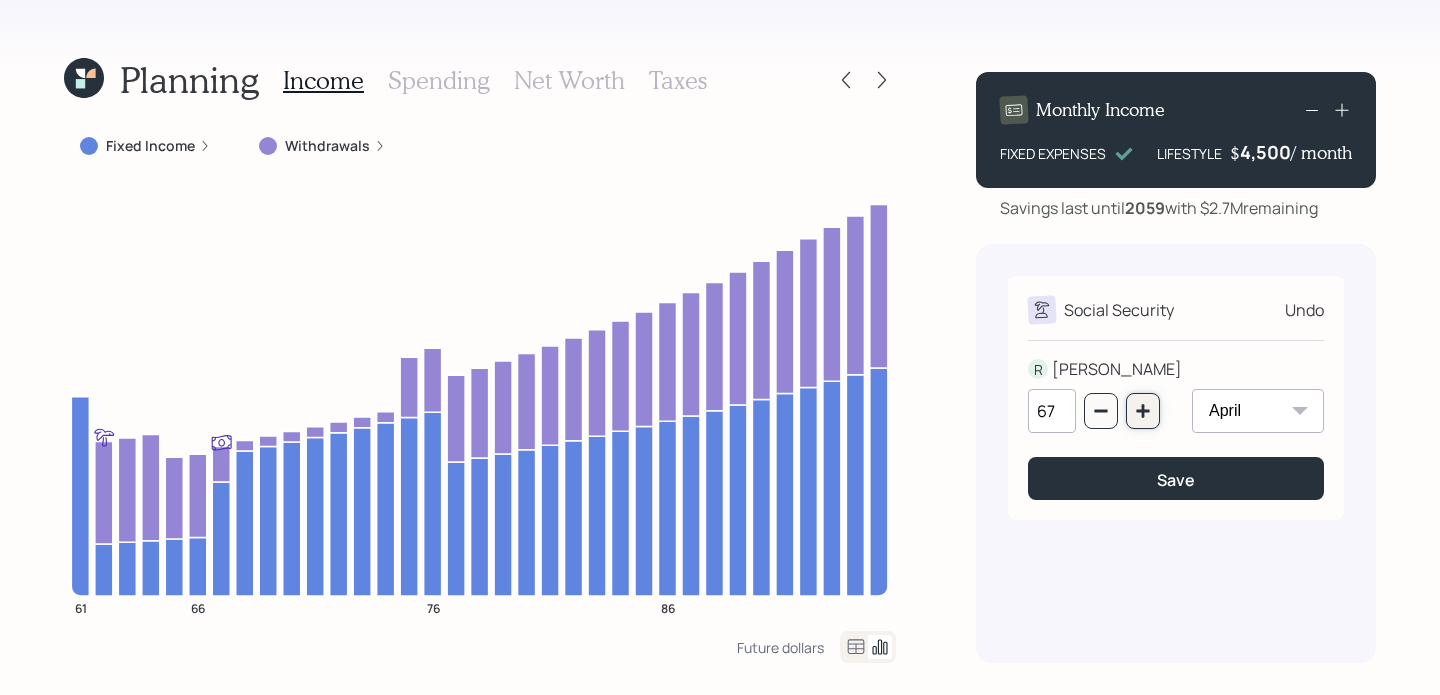 click 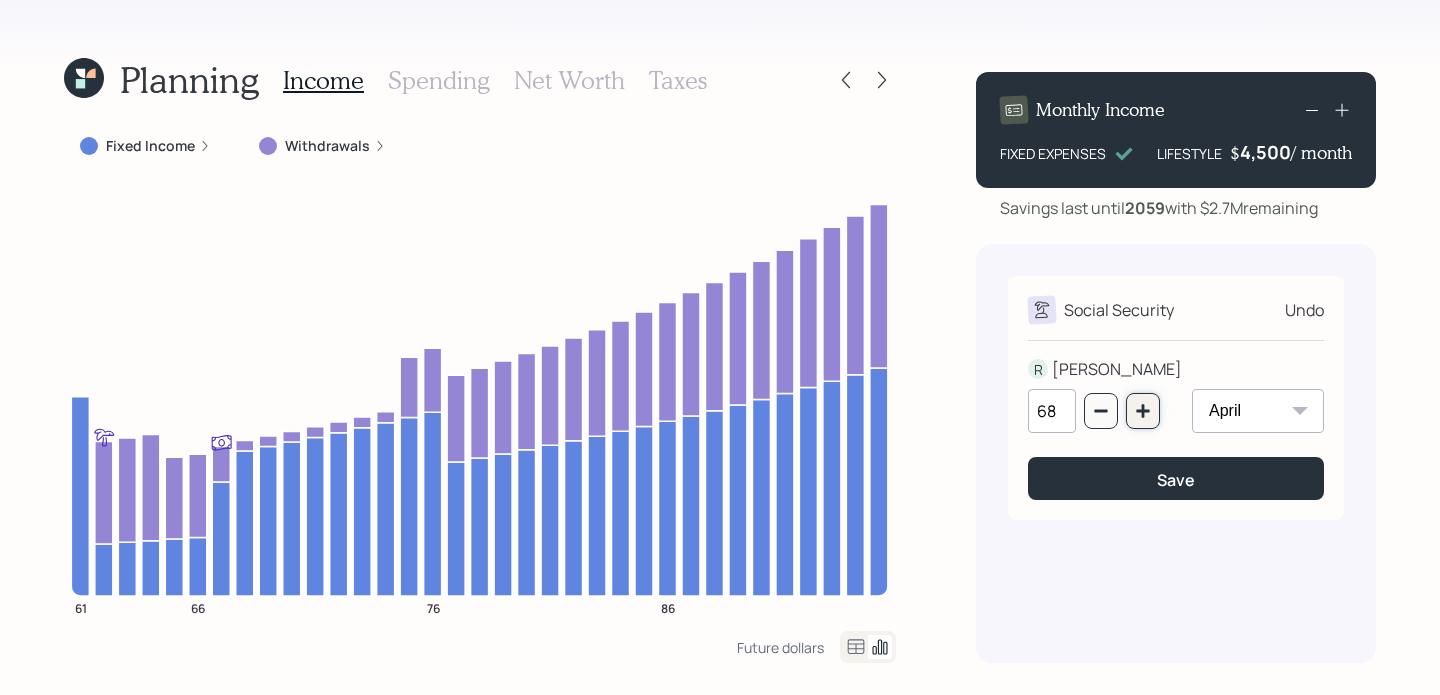 click 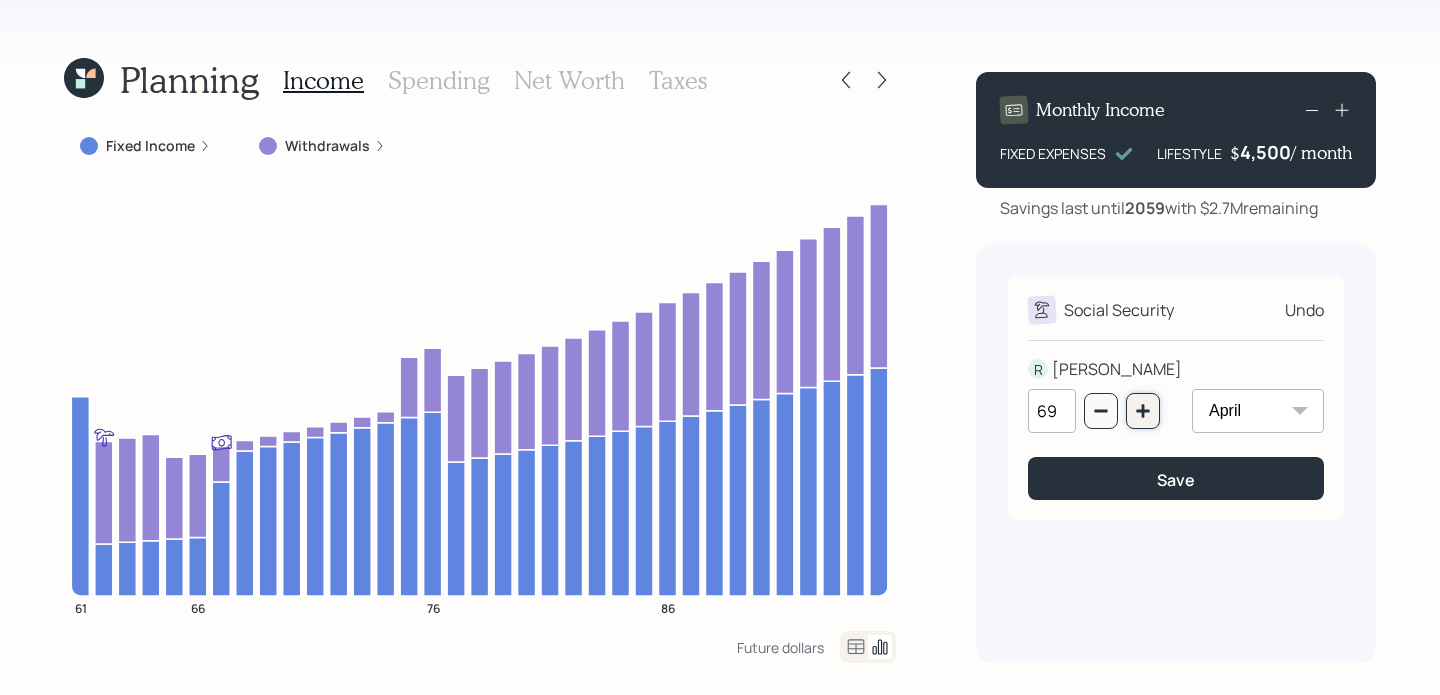 click 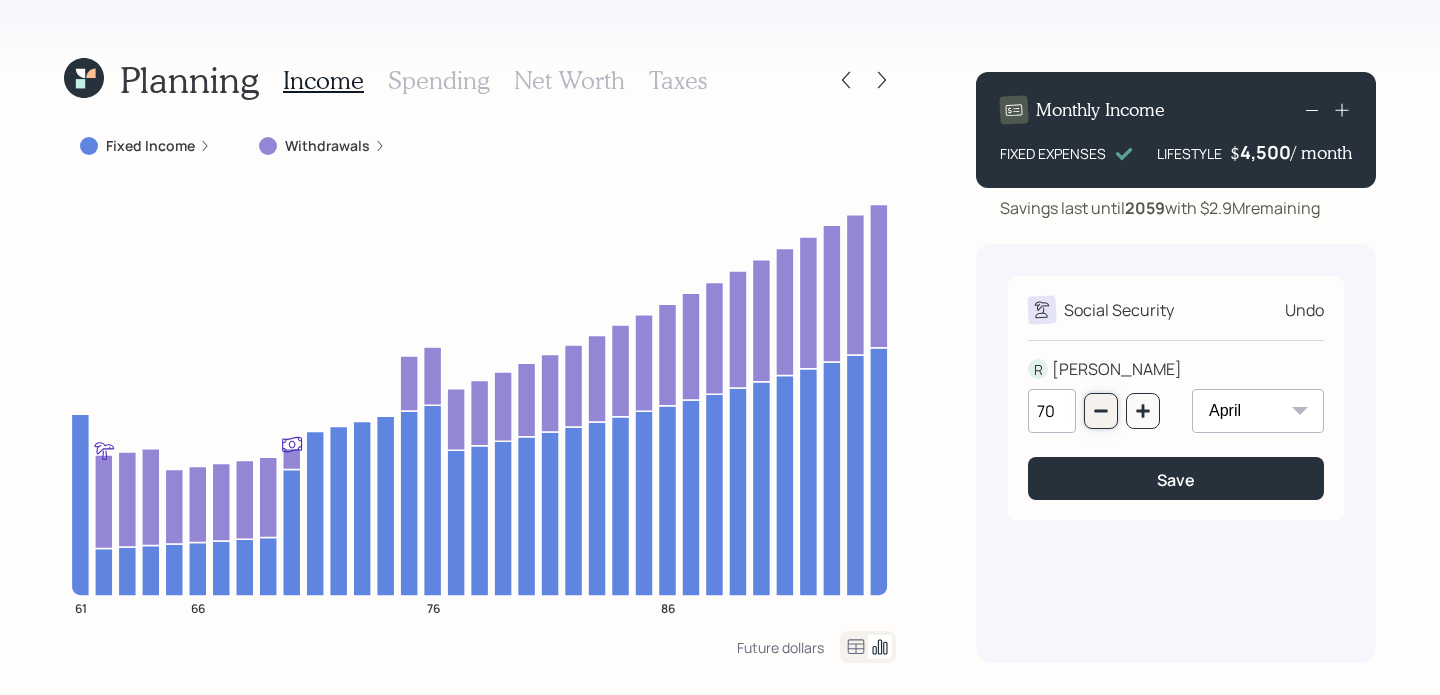 click at bounding box center [1101, 411] 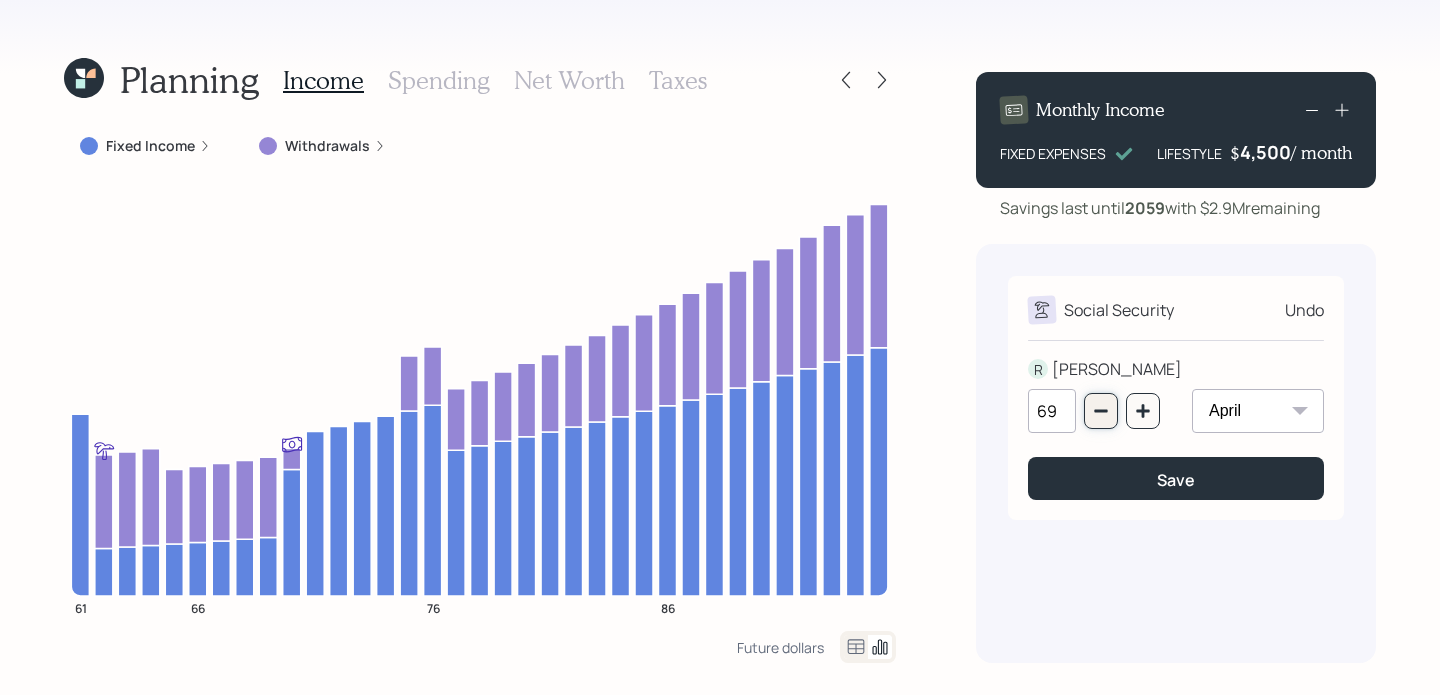 click at bounding box center [1101, 411] 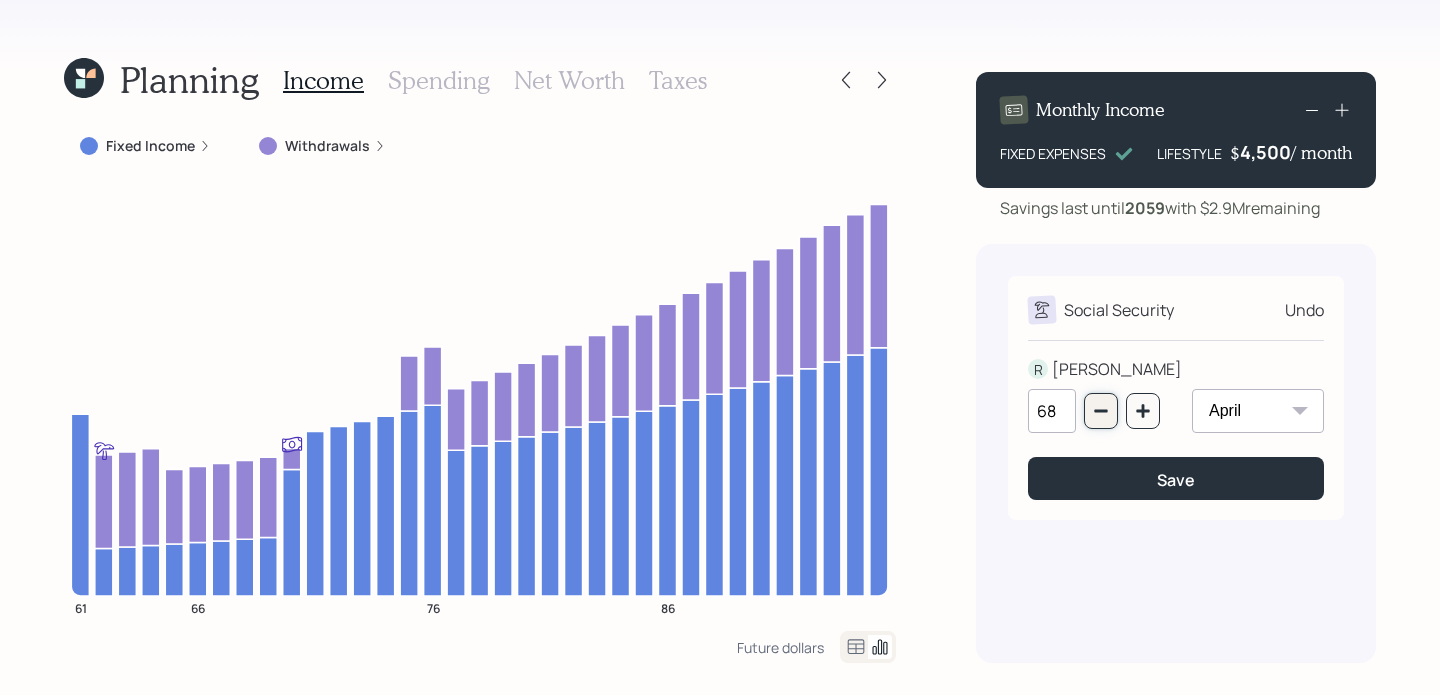 click at bounding box center (1101, 411) 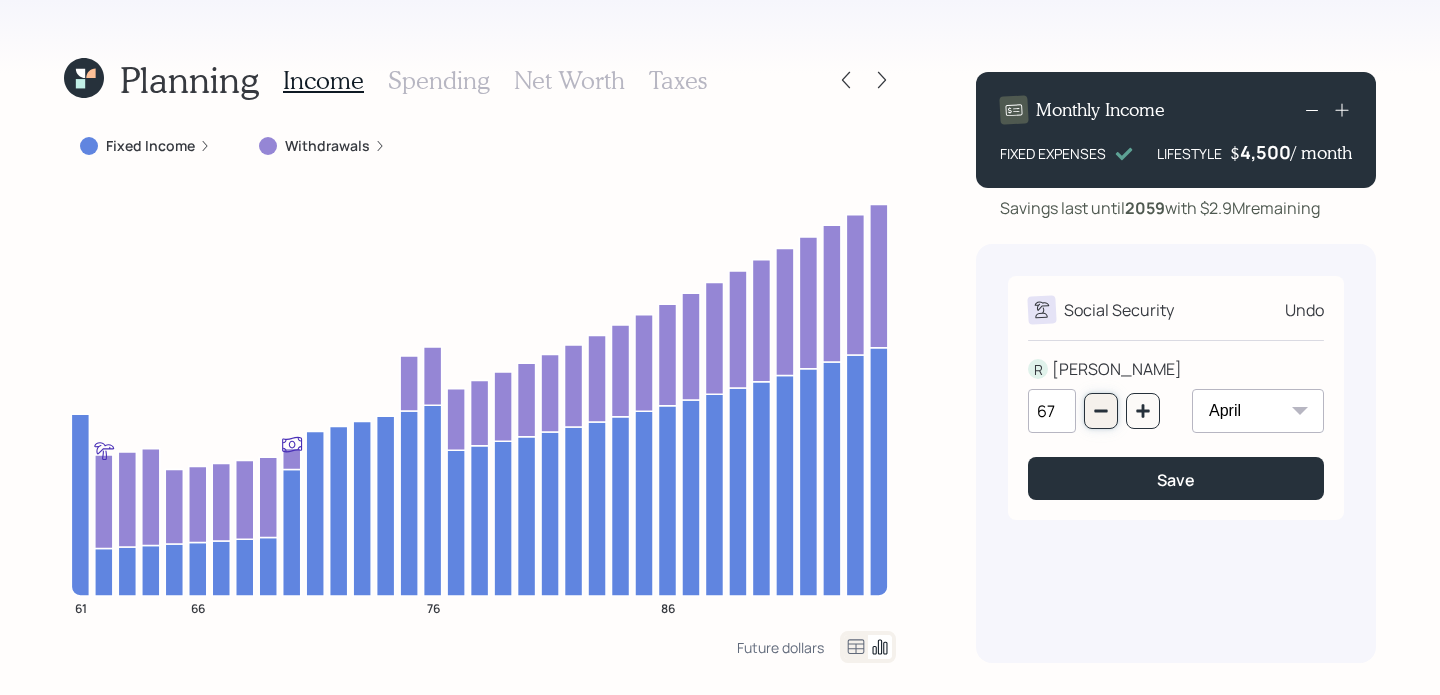 click at bounding box center [1101, 411] 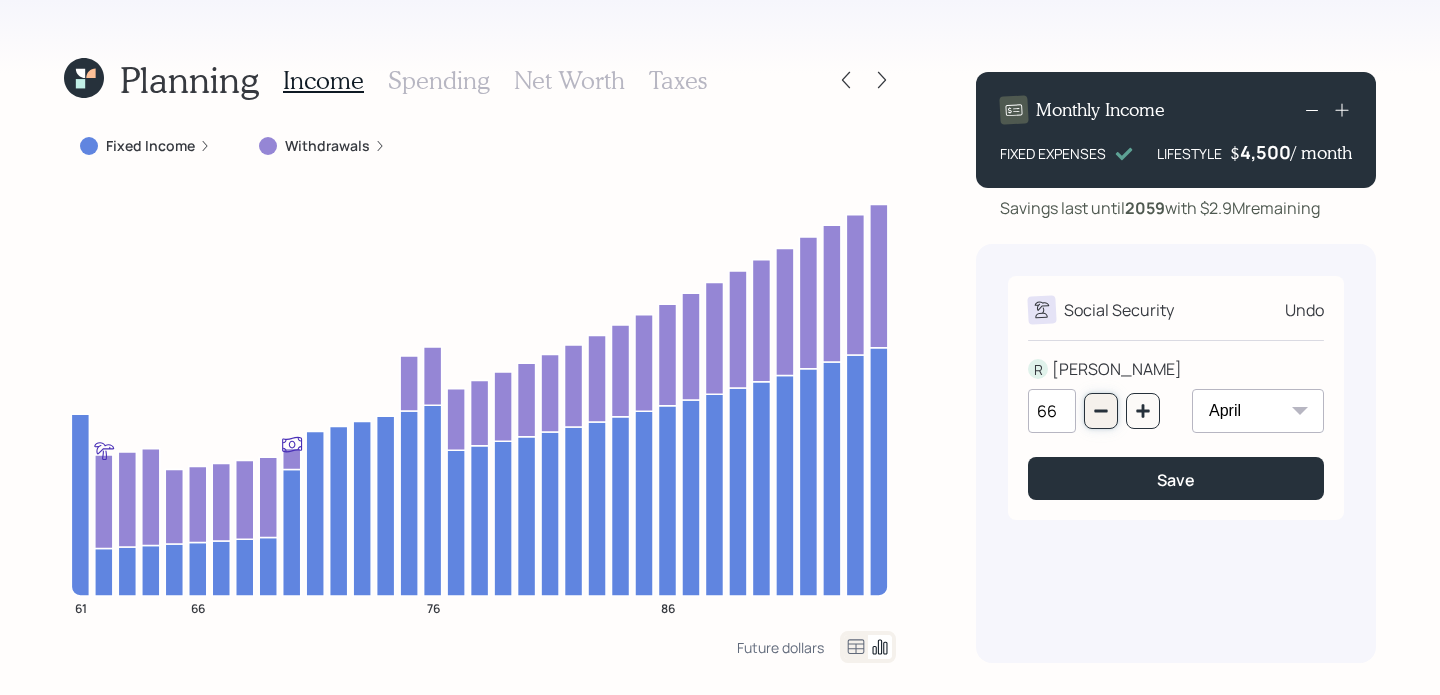 click at bounding box center [1101, 411] 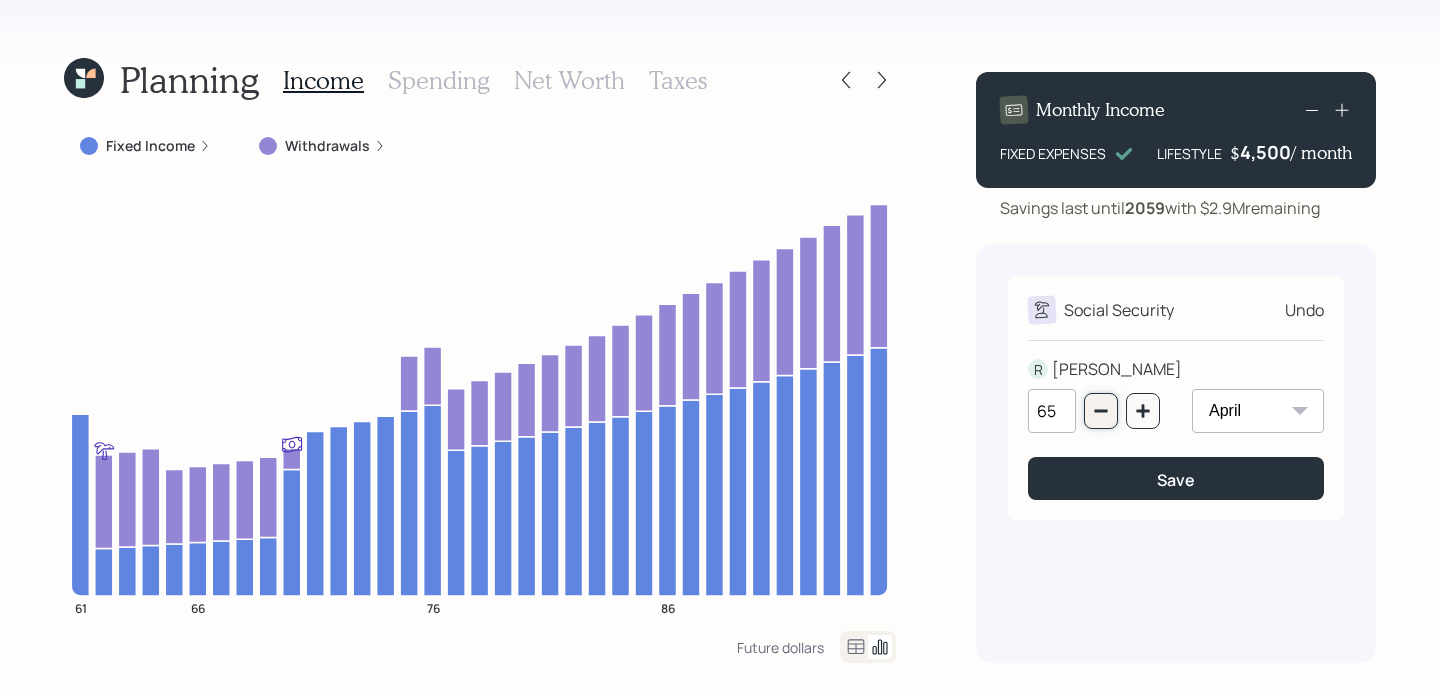 click at bounding box center (1101, 411) 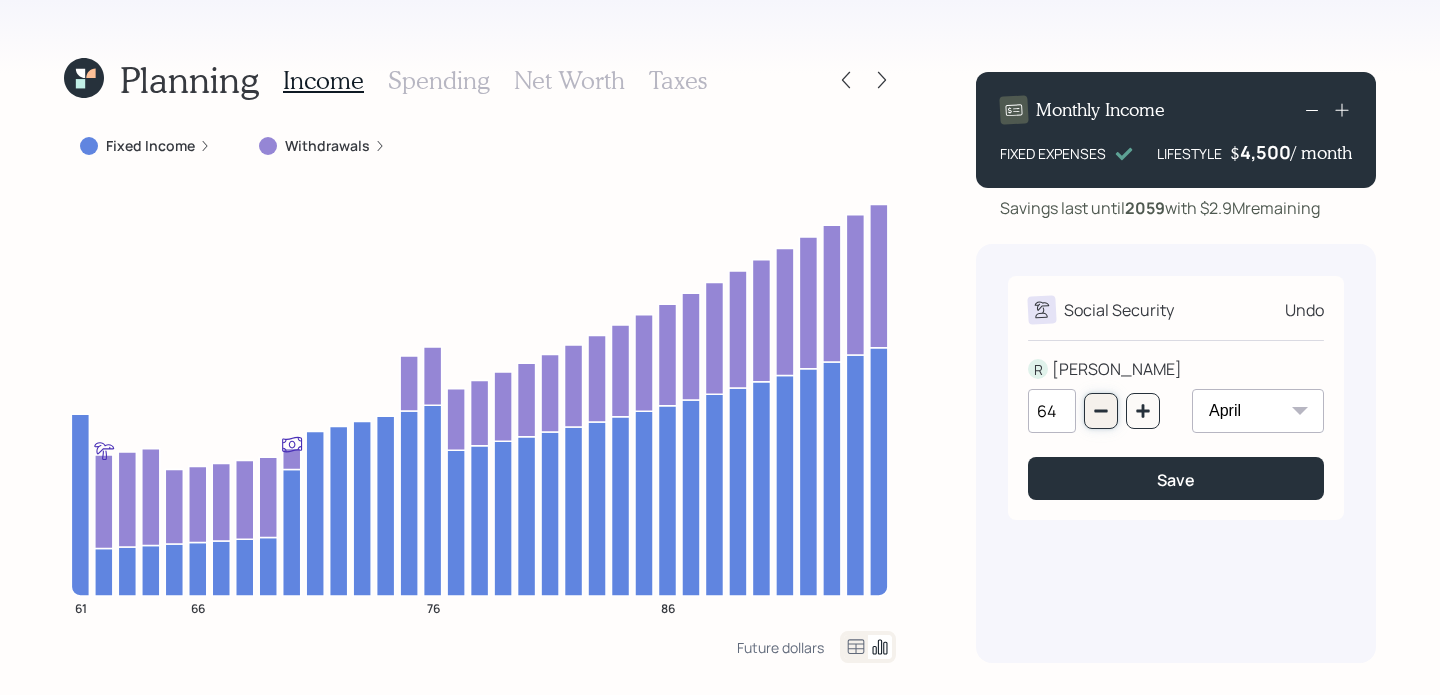 click at bounding box center (1101, 411) 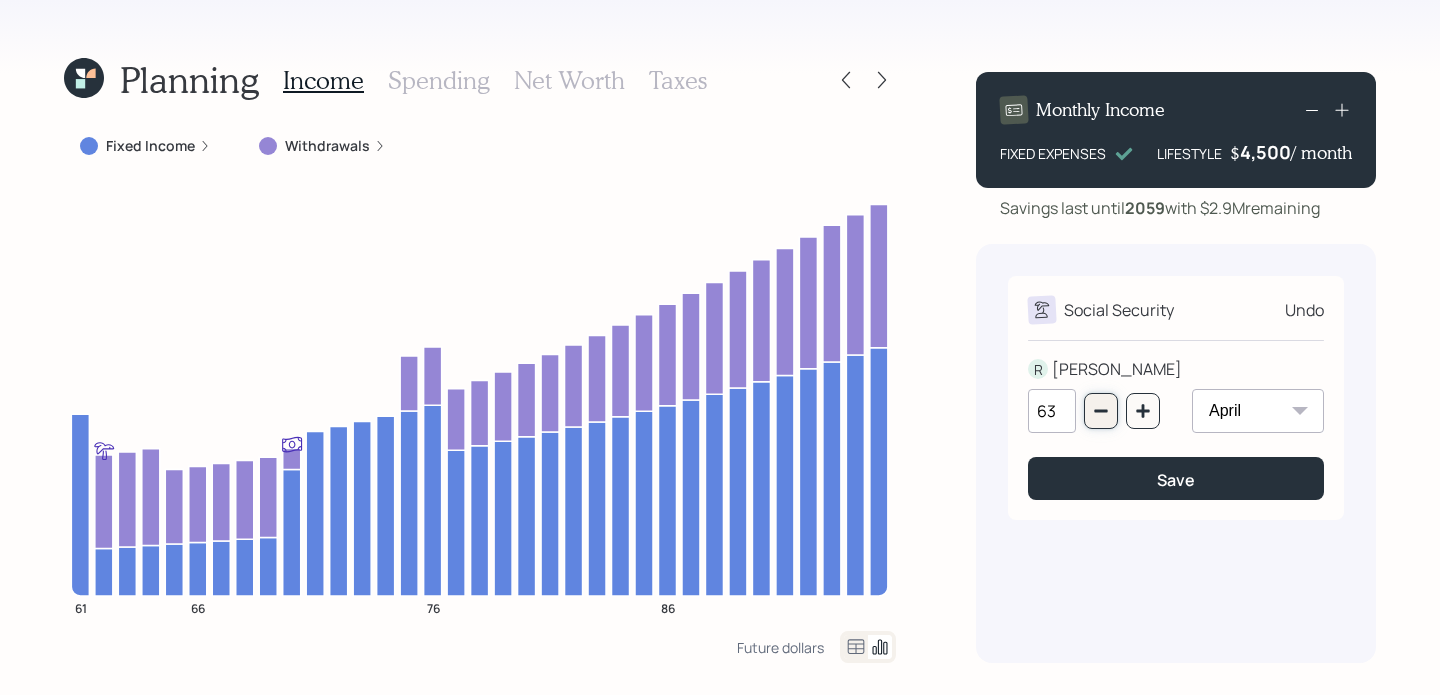 click at bounding box center [1101, 411] 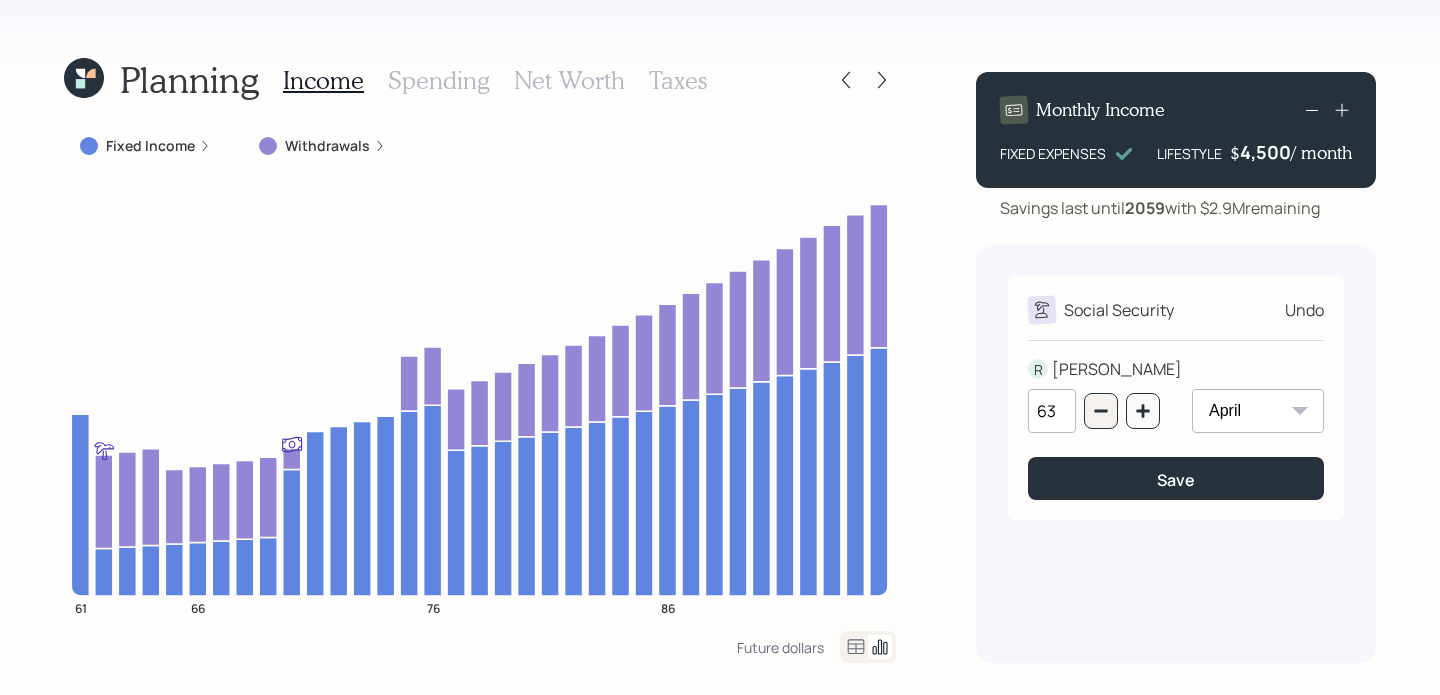 type on "62" 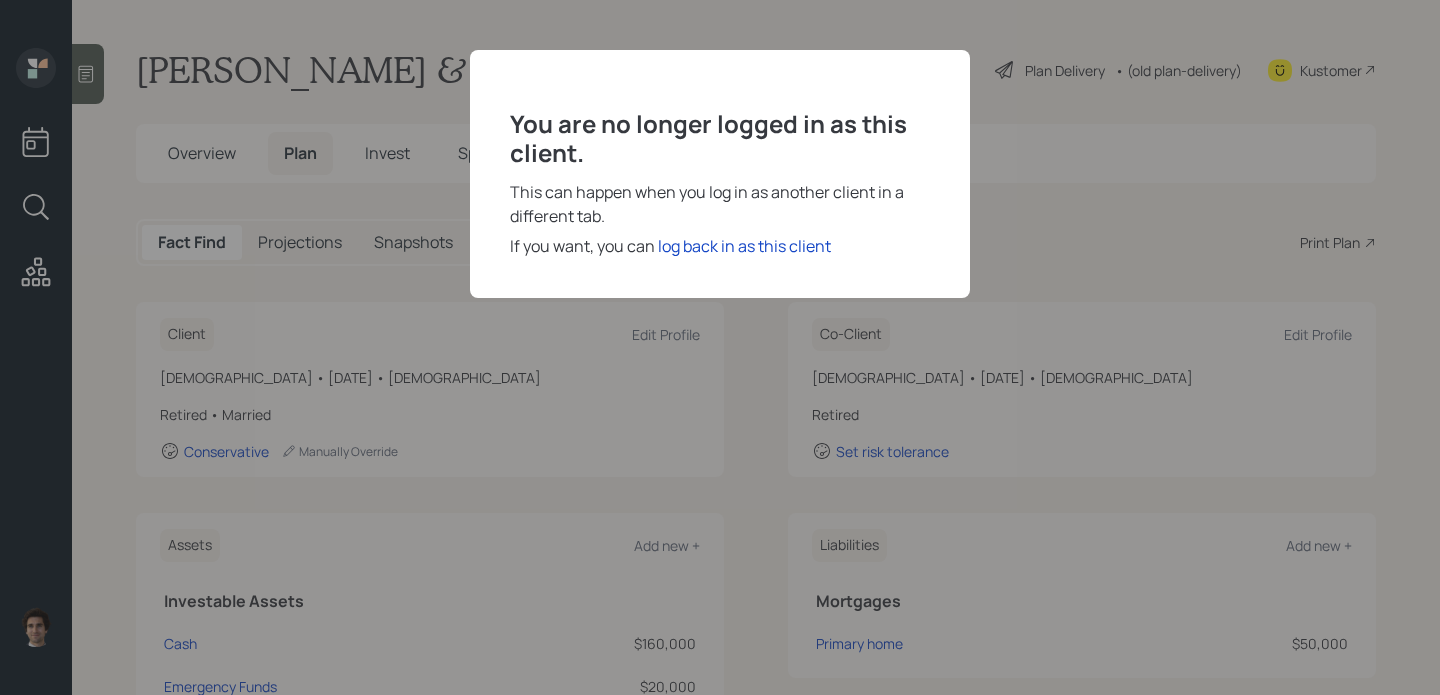 scroll, scrollTop: 0, scrollLeft: 0, axis: both 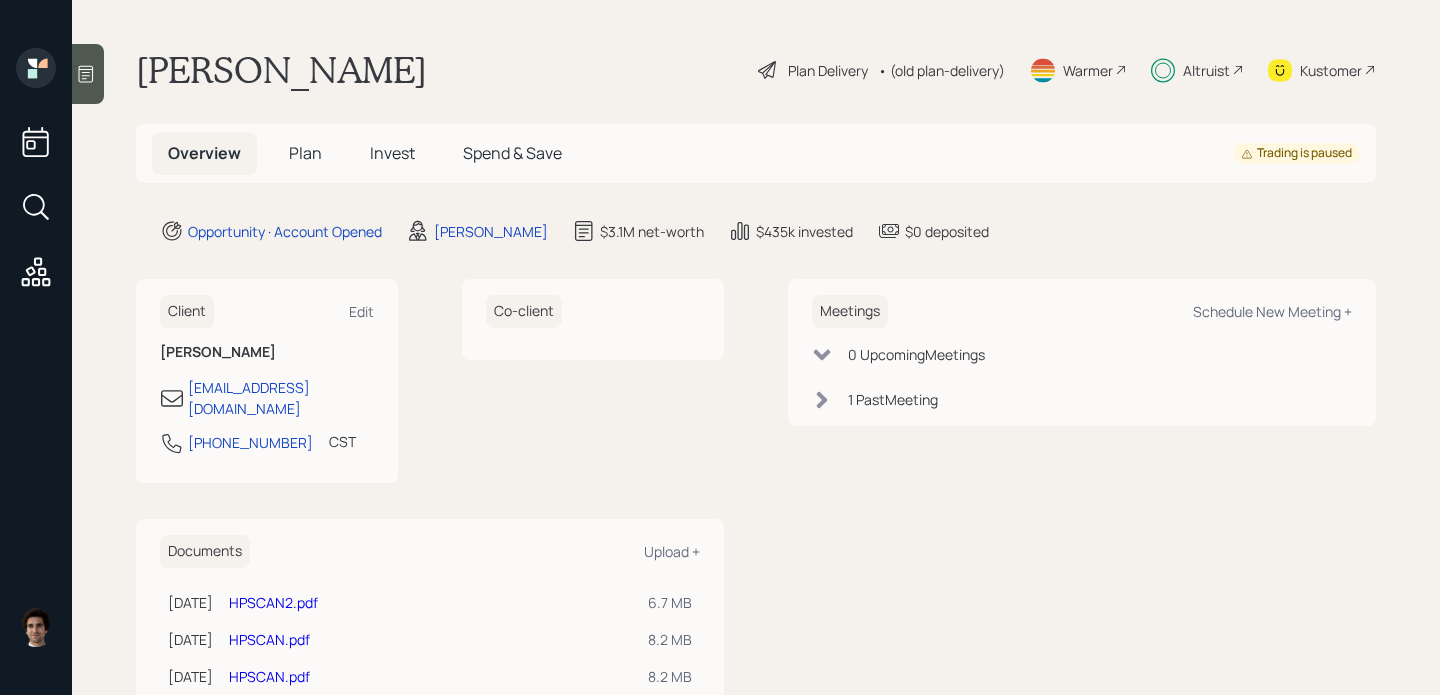 click on "Invest" at bounding box center [392, 153] 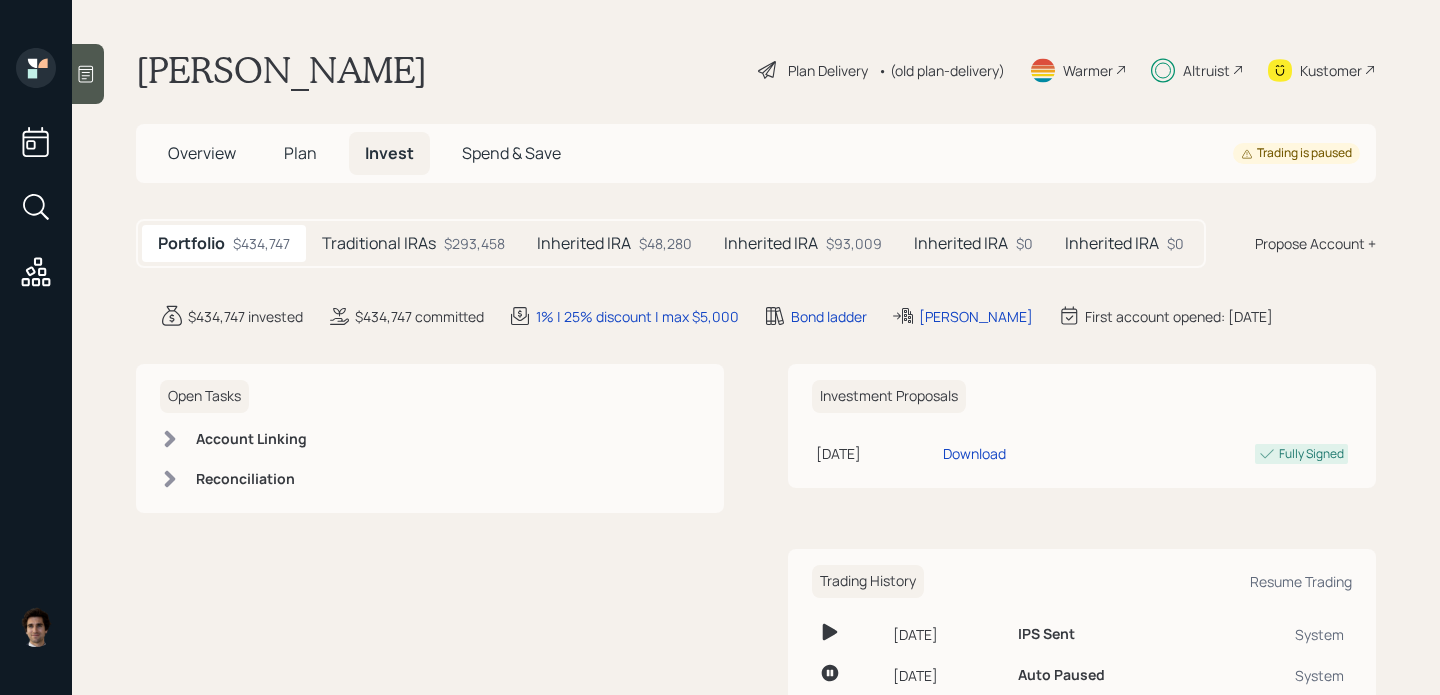 click on "Trading History Resume Trading Dec 3, 2024 Tuesday, December 3, 2024 11:29 AM EST IPS Sent System Jun 27, 2025 Friday, June 27, 2025 11:01 AM EDT Auto Paused System" at bounding box center (1082, 630) 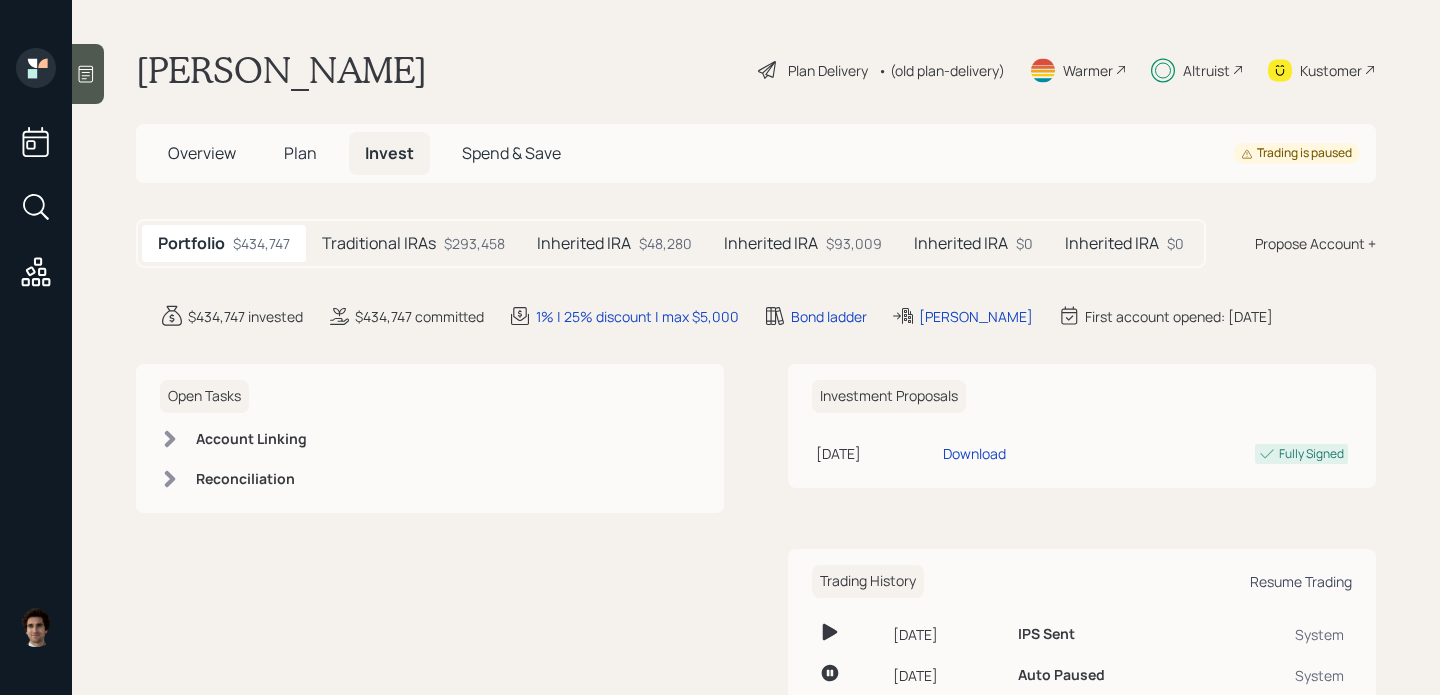 click on "Resume Trading" at bounding box center (1301, 581) 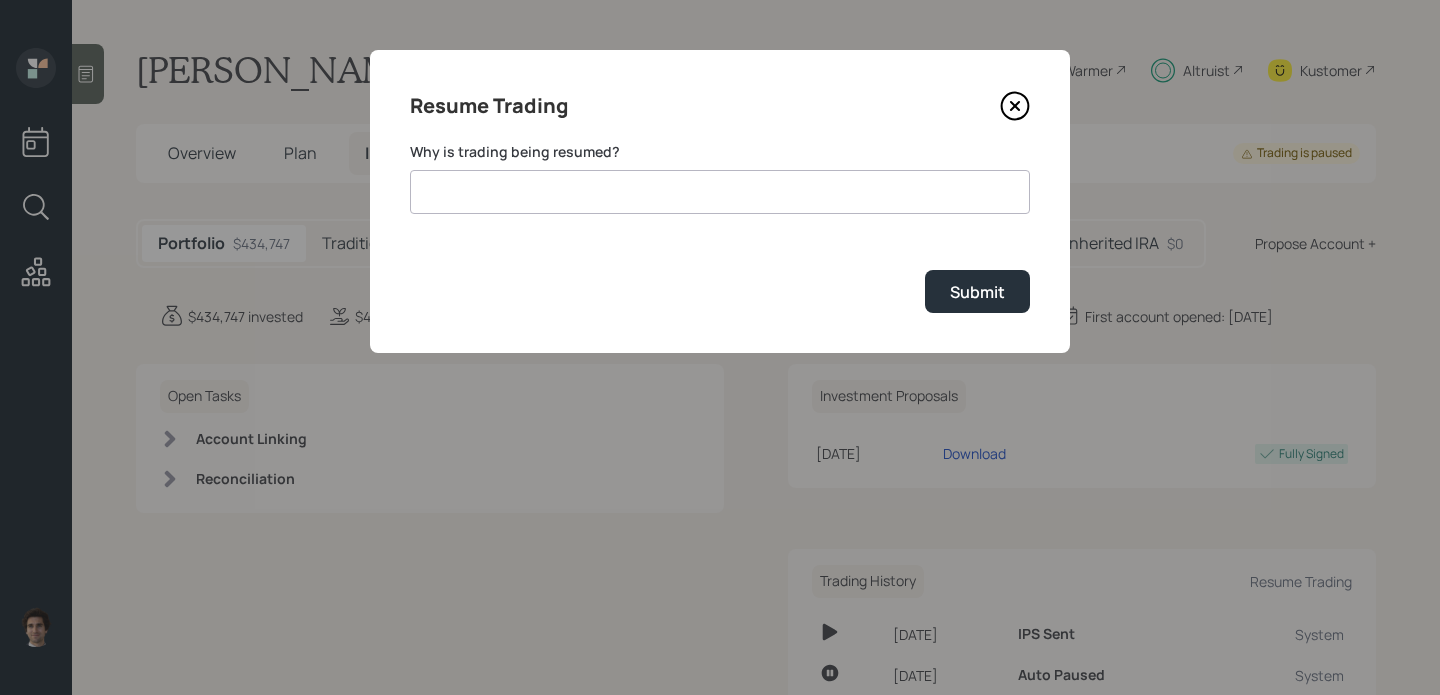 drag, startPoint x: 700, startPoint y: 178, endPoint x: 700, endPoint y: 161, distance: 17 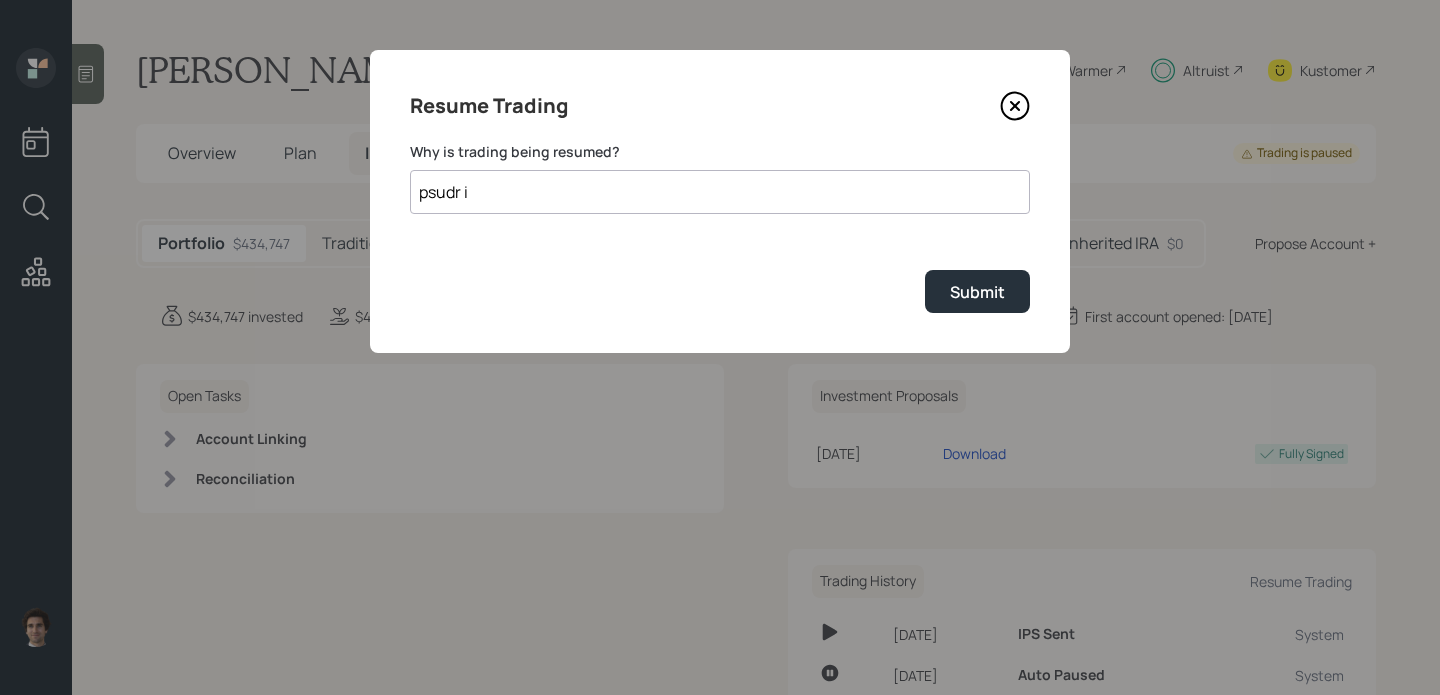type on "psudr i" 